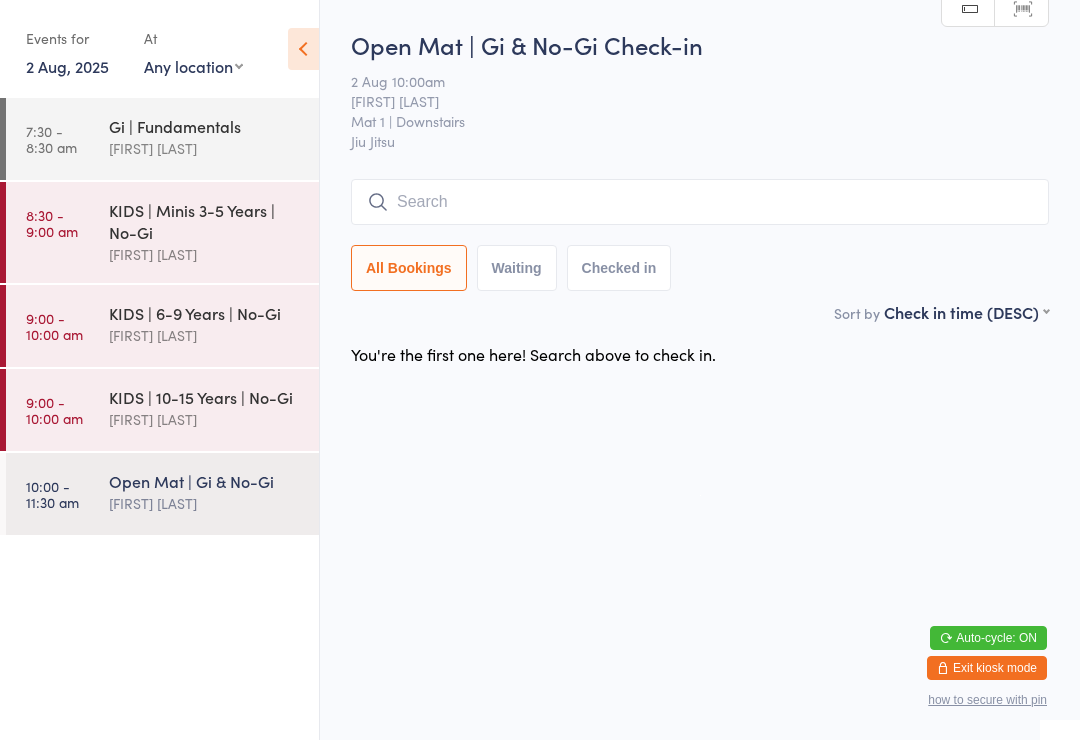 scroll, scrollTop: 0, scrollLeft: 0, axis: both 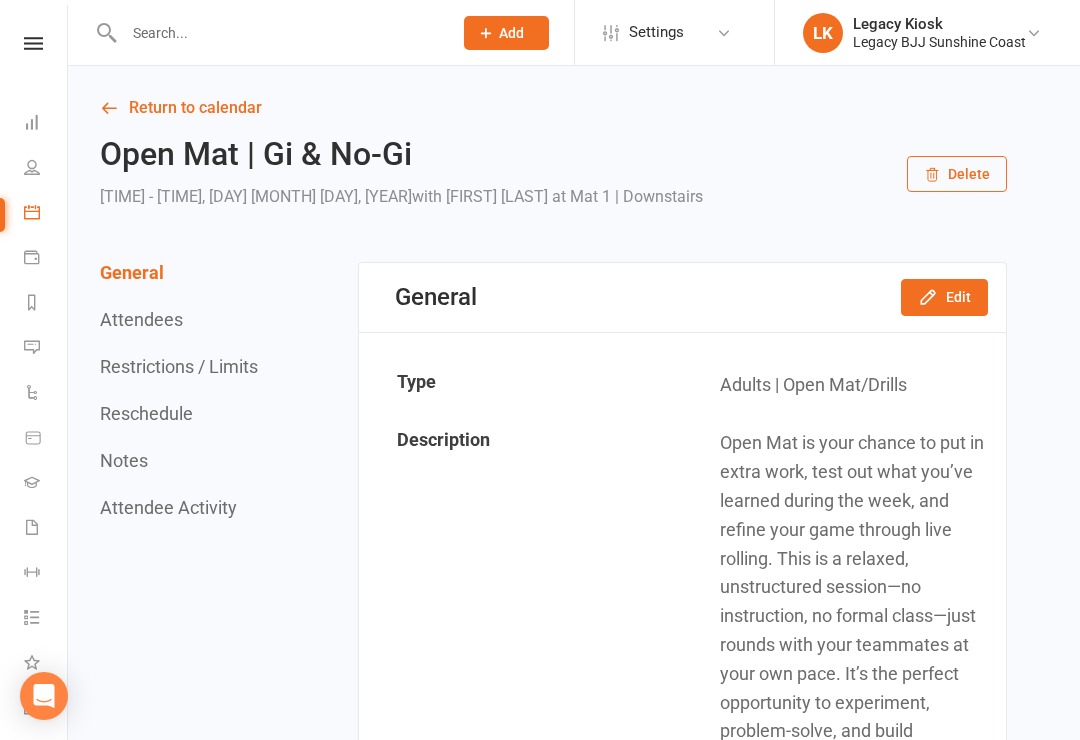 click at bounding box center (278, 33) 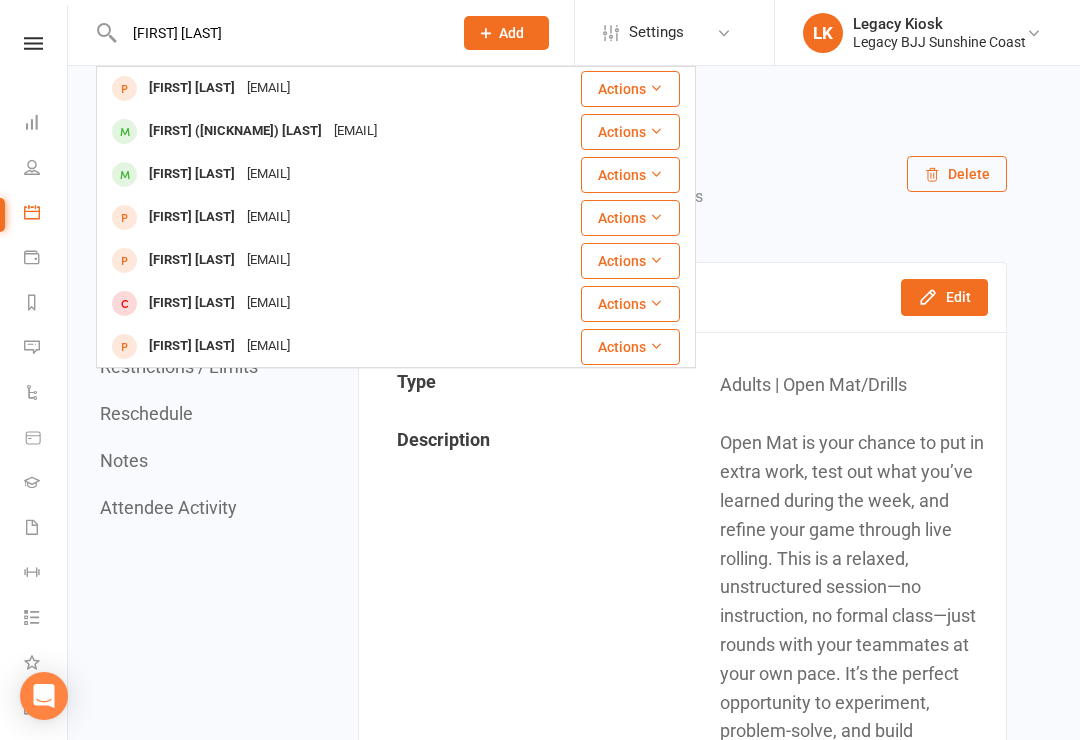 type on "[FIRST] [LAST]" 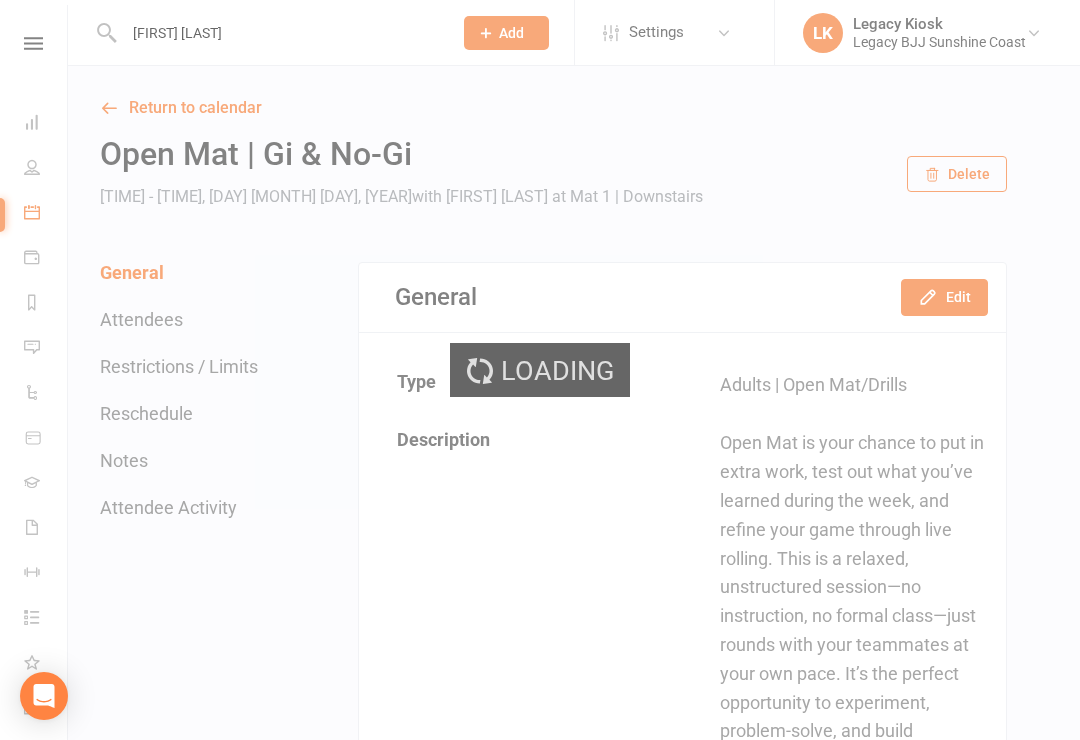 type 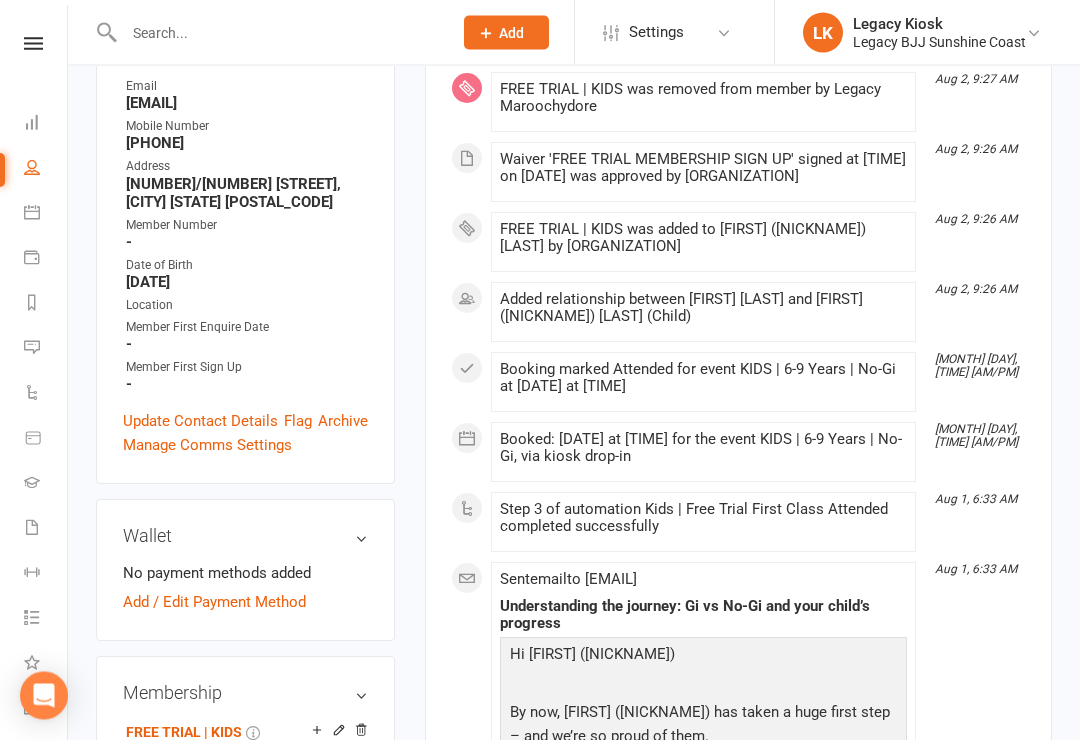 scroll, scrollTop: 0, scrollLeft: 0, axis: both 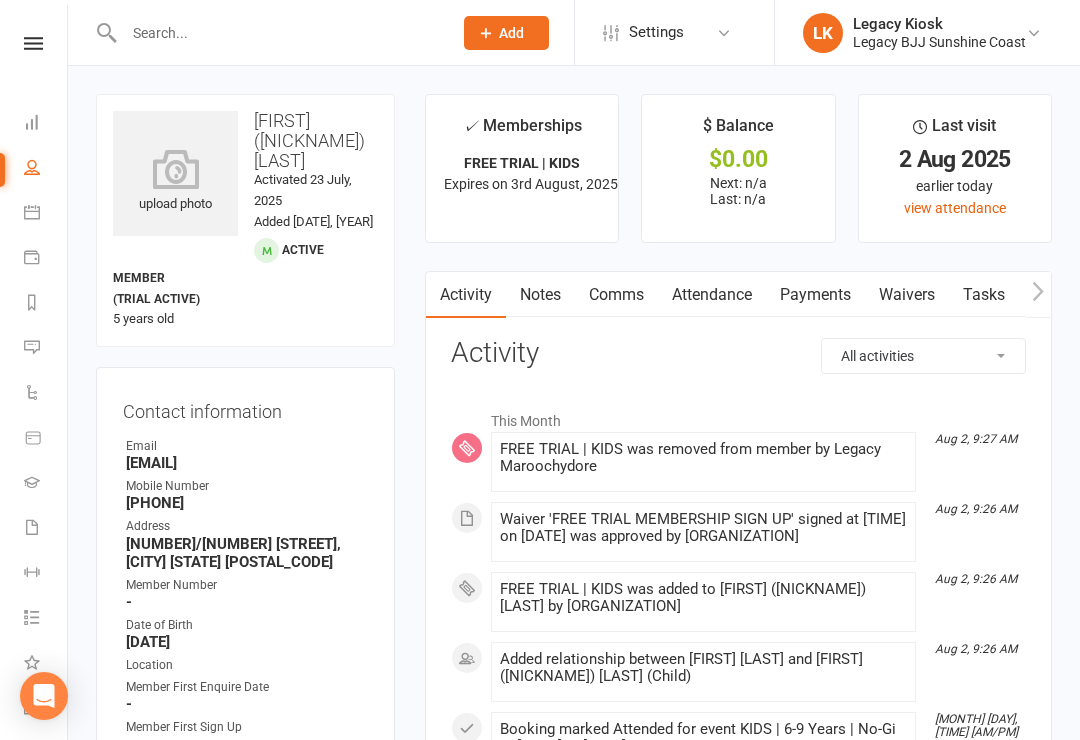click on "Waivers" at bounding box center (907, 295) 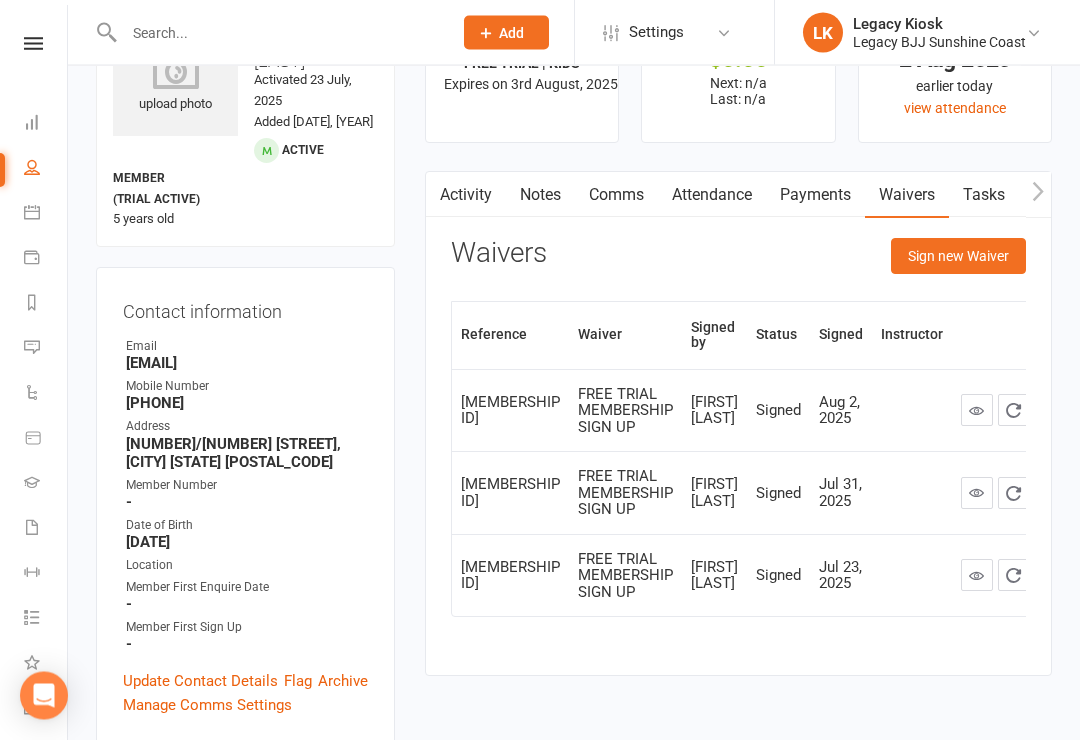 scroll, scrollTop: 107, scrollLeft: 0, axis: vertical 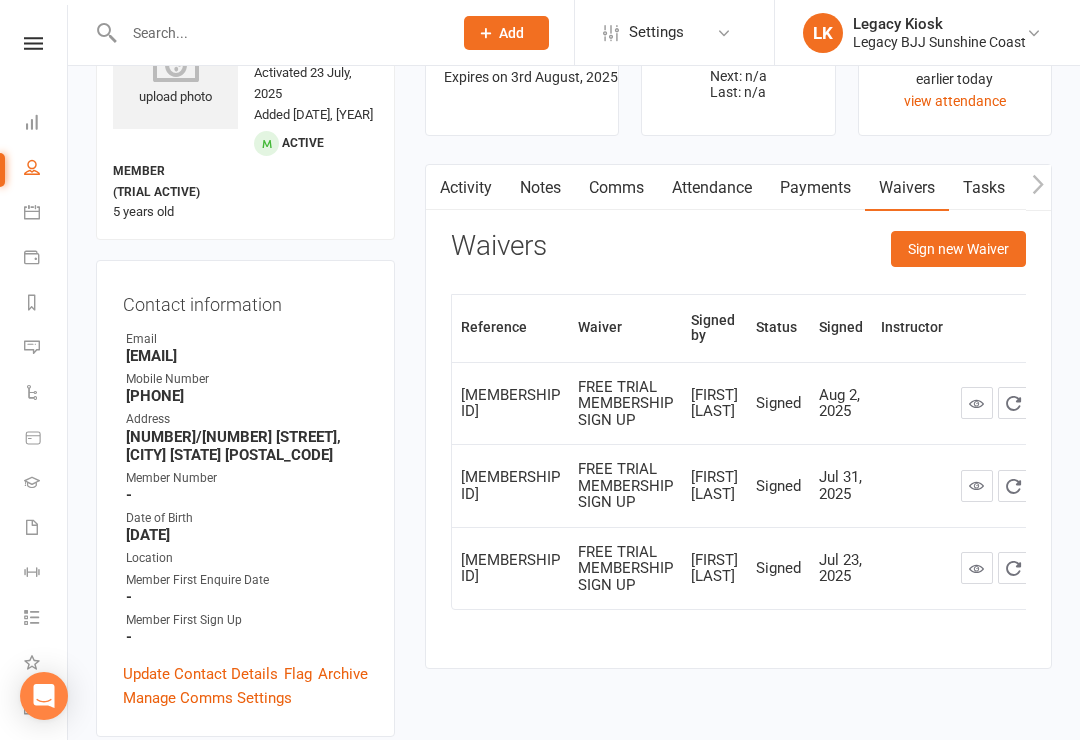 click on "Sign new Waiver" at bounding box center (958, 249) 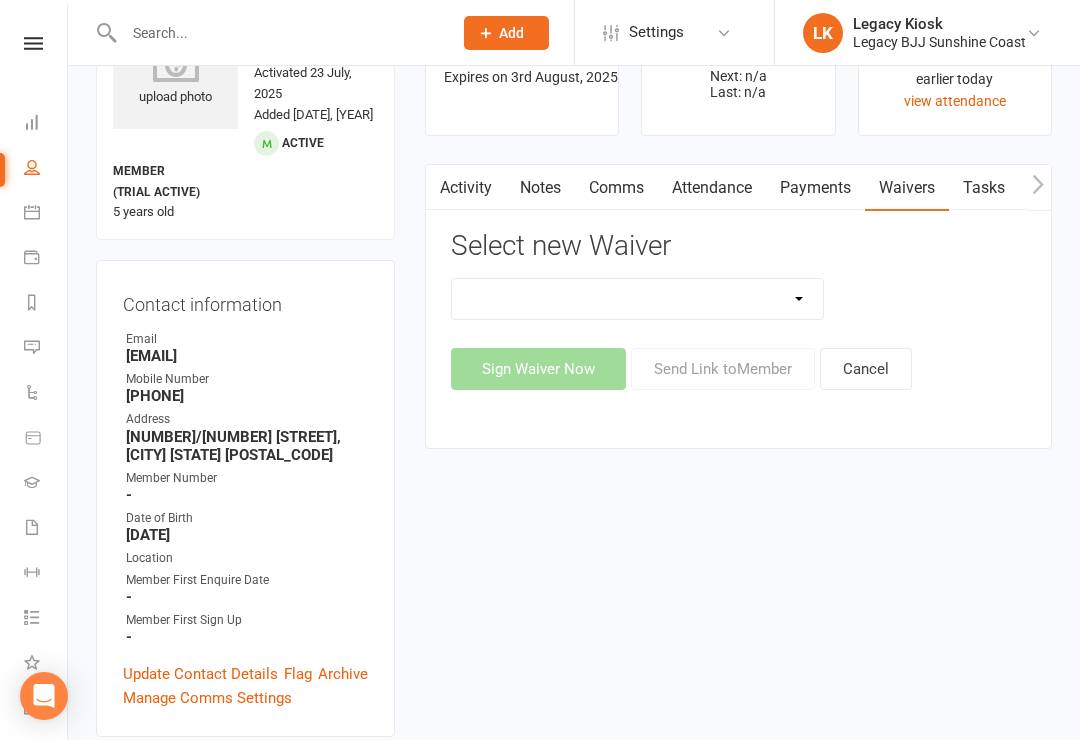 click on "Cancellation Form Collect Payment Details FREE TRIAL MEMBERSHIP SIGN UP MEMBERSHIP SIGN UP PROSPECT GENERAL WAIVER Second Week Trial Sponsored Athlete | Tier 1 Suspension Form Women's Program" at bounding box center (638, 299) 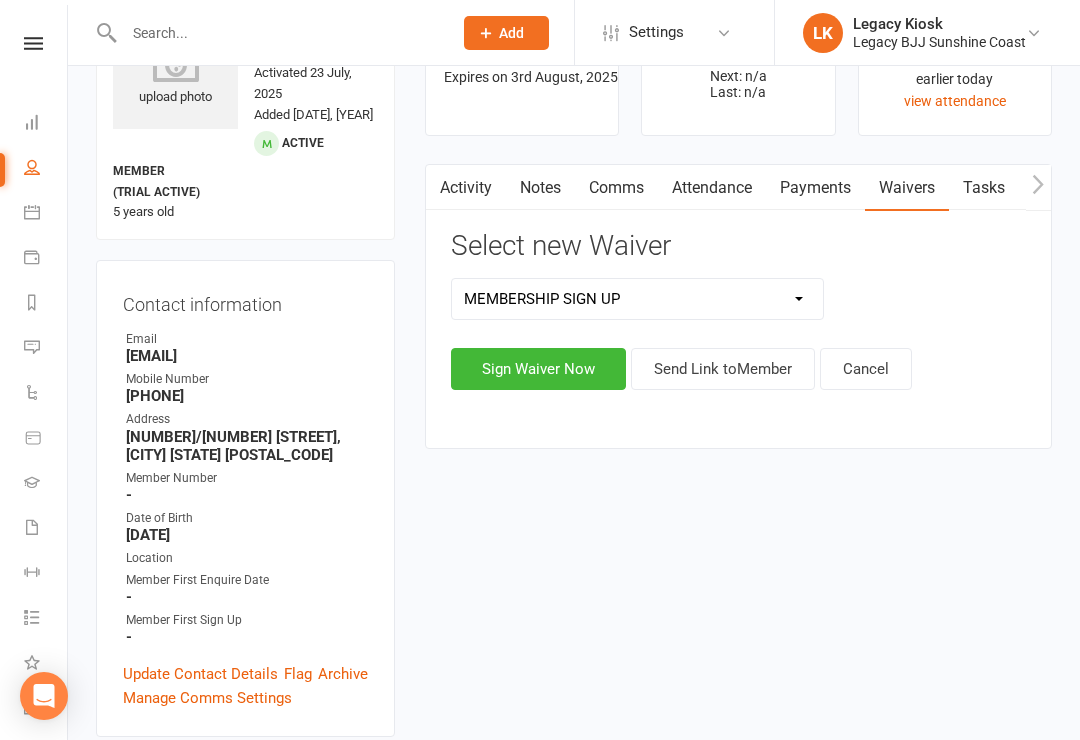 click on "Sign Waiver Now" at bounding box center (538, 369) 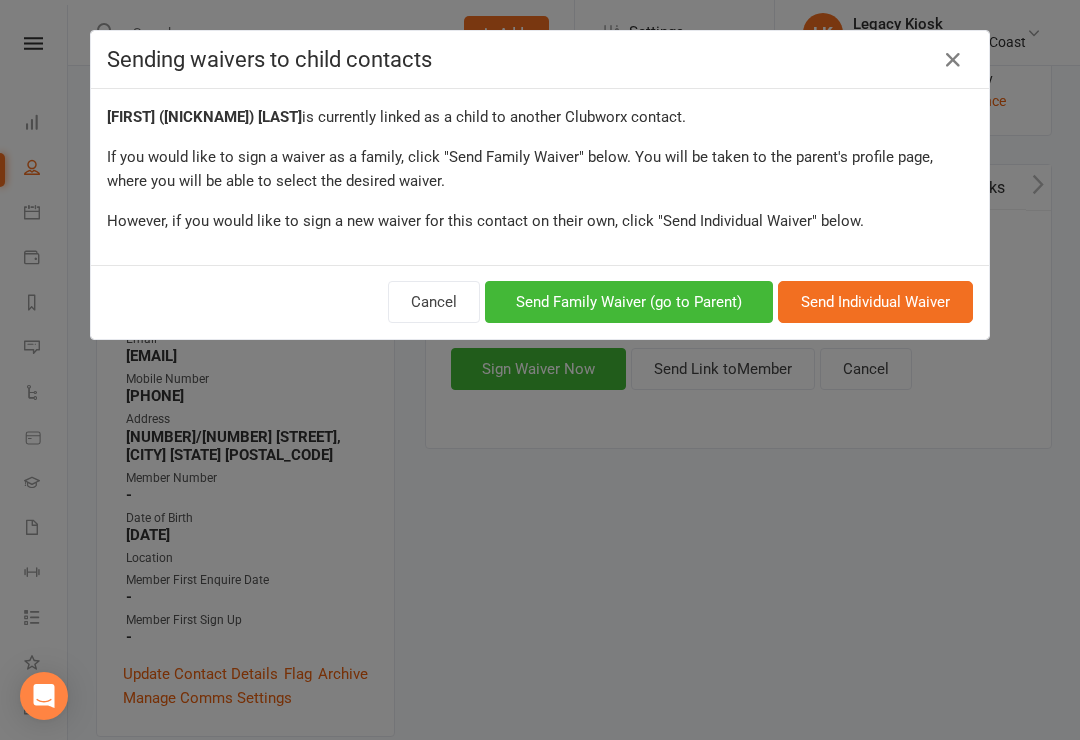click on "Send Family Waiver (go to Parent)" at bounding box center (629, 302) 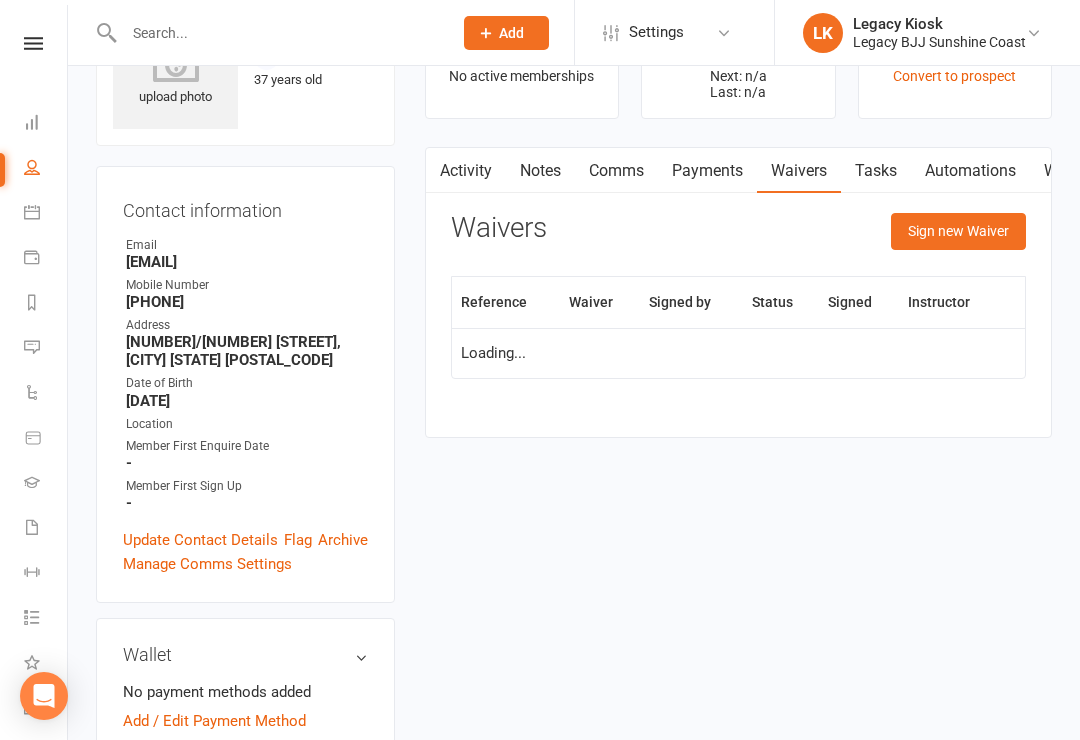 scroll, scrollTop: 0, scrollLeft: 0, axis: both 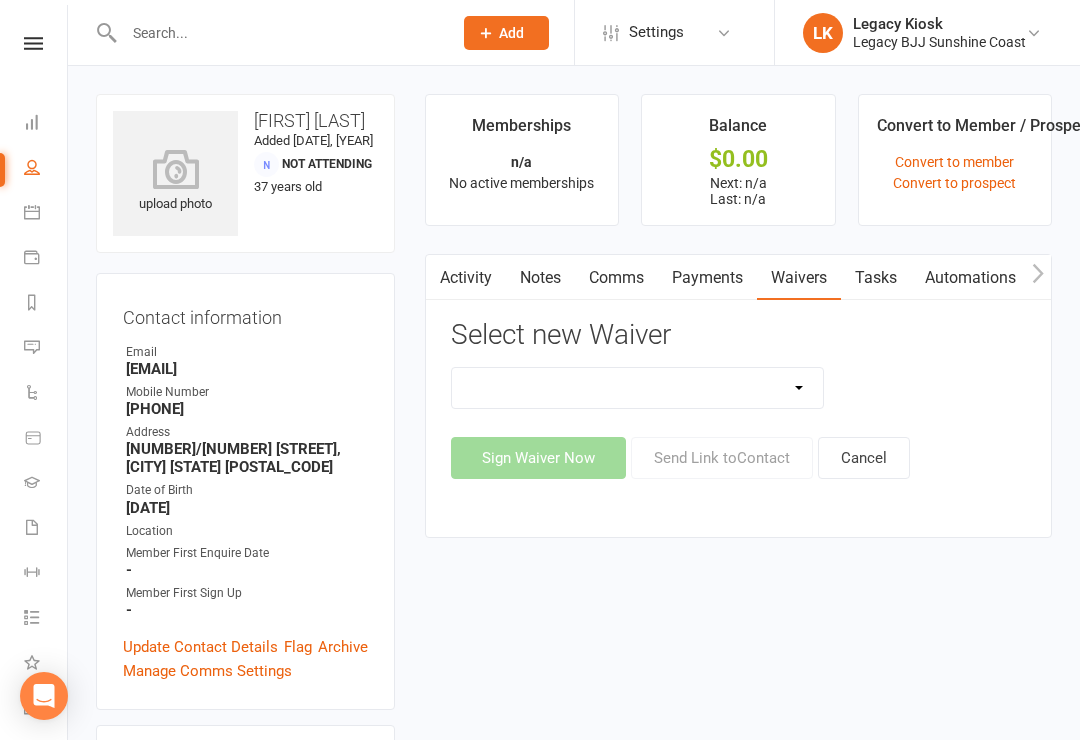 click on "Cancellation Form Collect Payment Details FREE TRIAL MEMBERSHIP SIGN UP MEMBERSHIP SIGN UP Second Week Trial Sponsored Athlete | Tier 1 Suspension Form Women's Program" at bounding box center [638, 388] 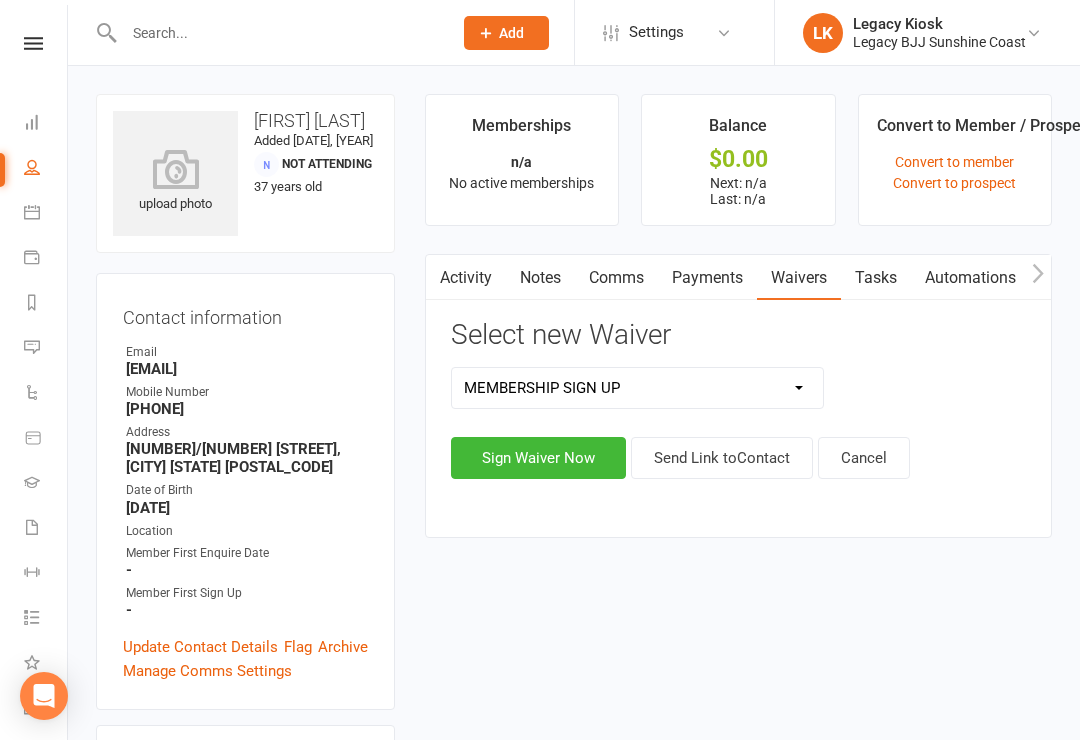 click on "Sign Waiver Now" at bounding box center (538, 458) 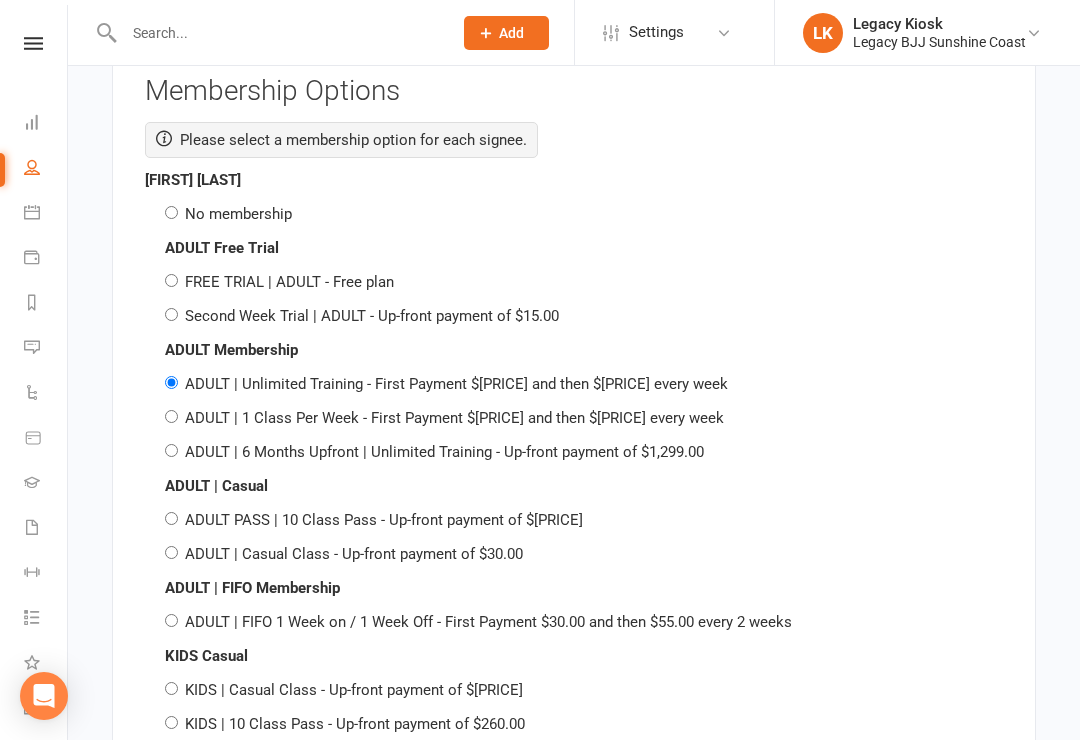 scroll, scrollTop: 2501, scrollLeft: 0, axis: vertical 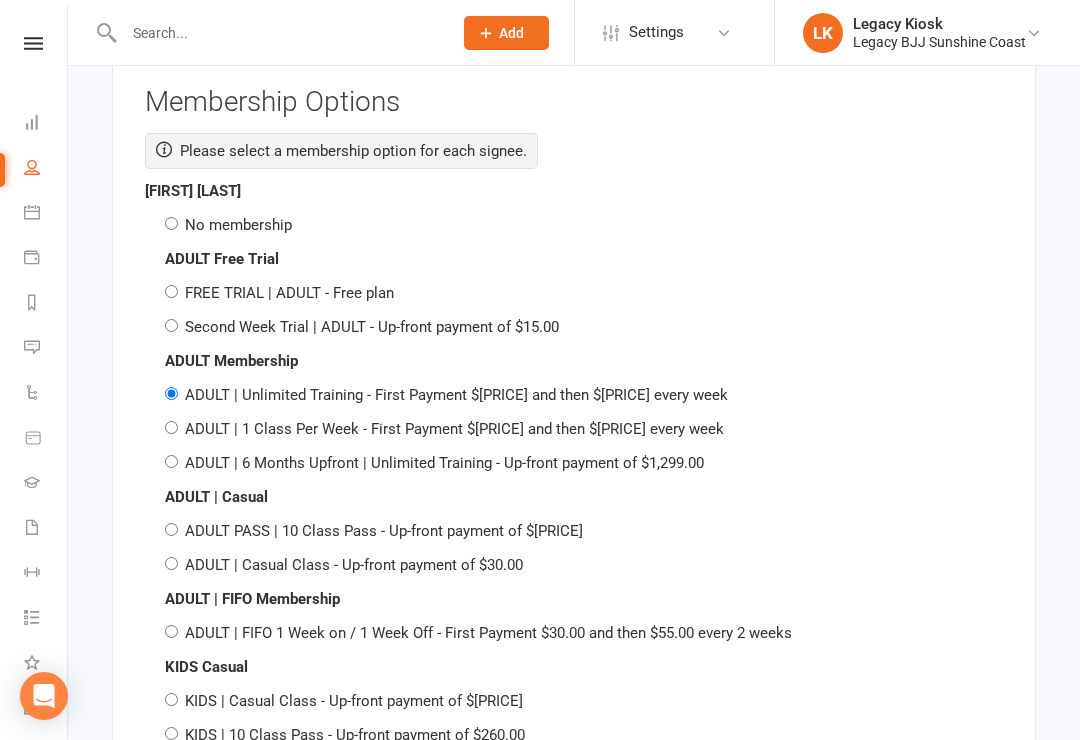 click on "No membership" at bounding box center (574, 225) 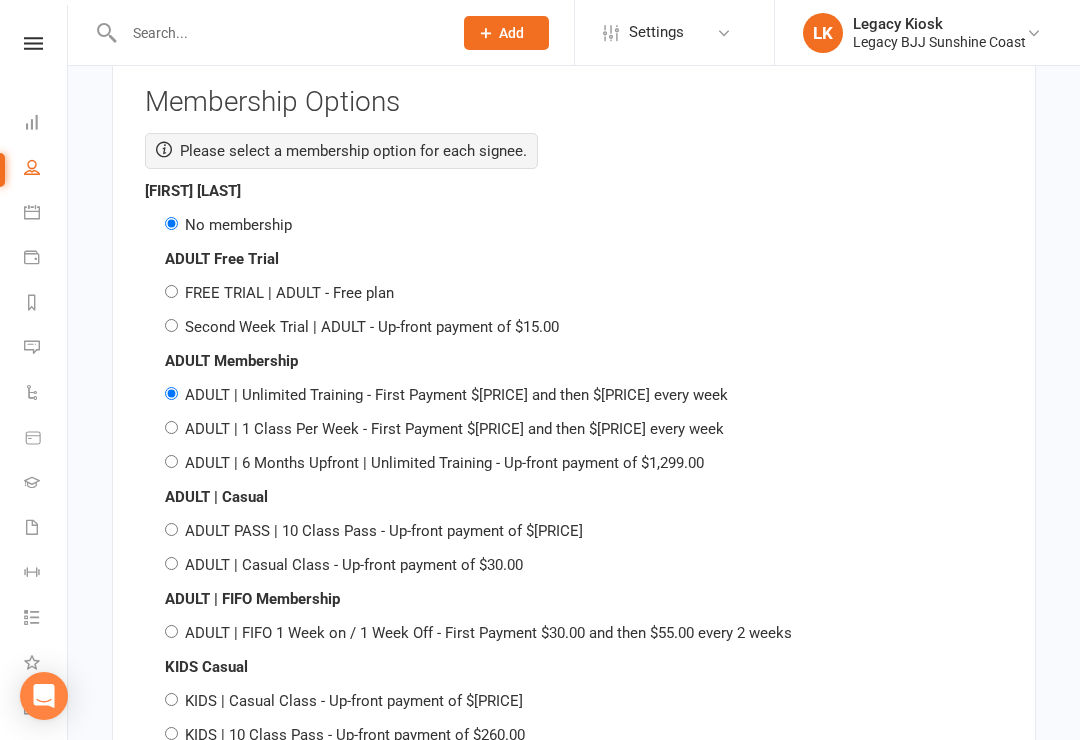 radio on "false" 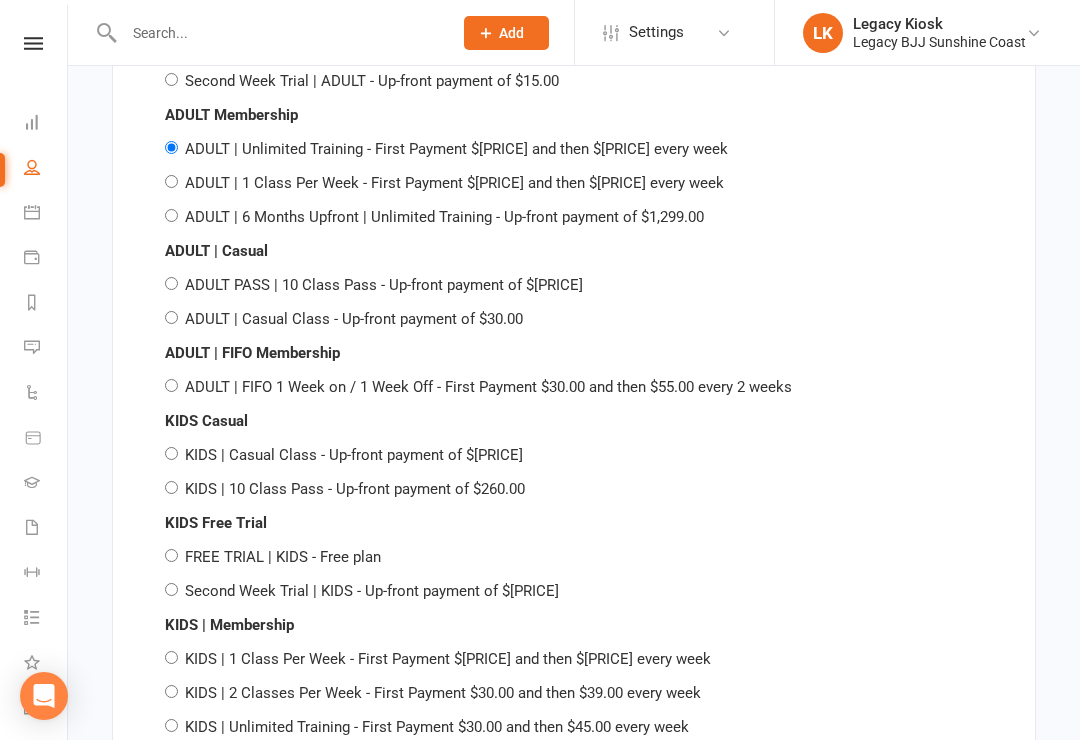 scroll, scrollTop: 3588, scrollLeft: 0, axis: vertical 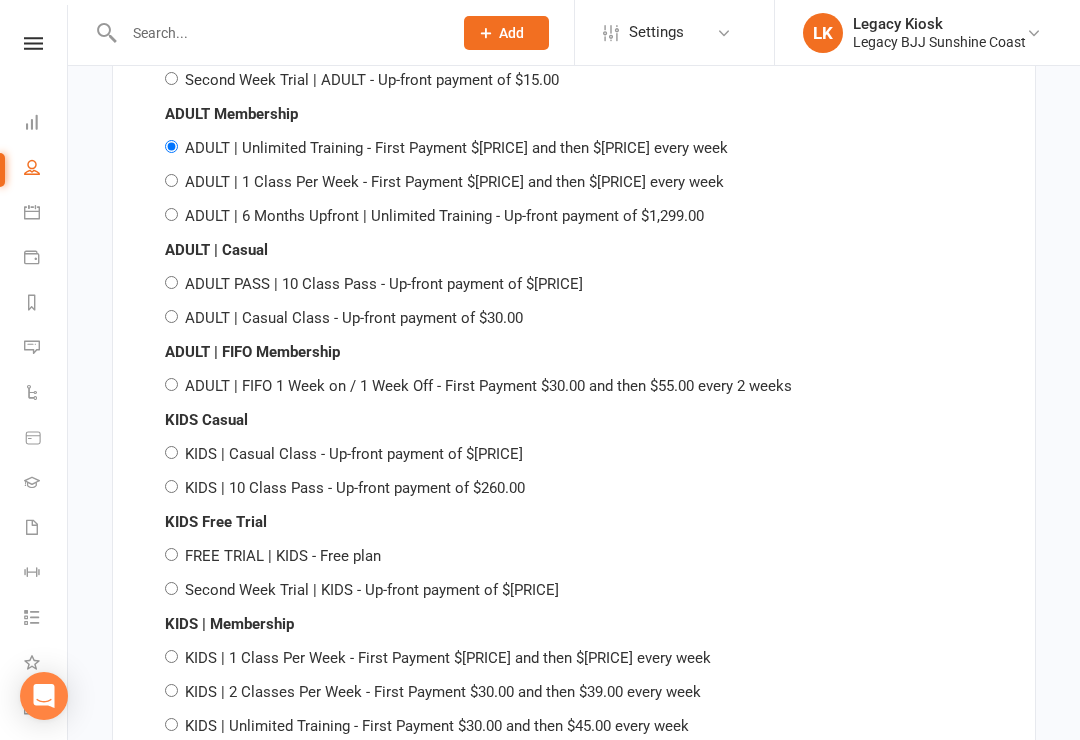 click on "KIDS | 1 Class Per Week - First Payment $[PRICE] and then $[PRICE] every week" at bounding box center [171, 656] 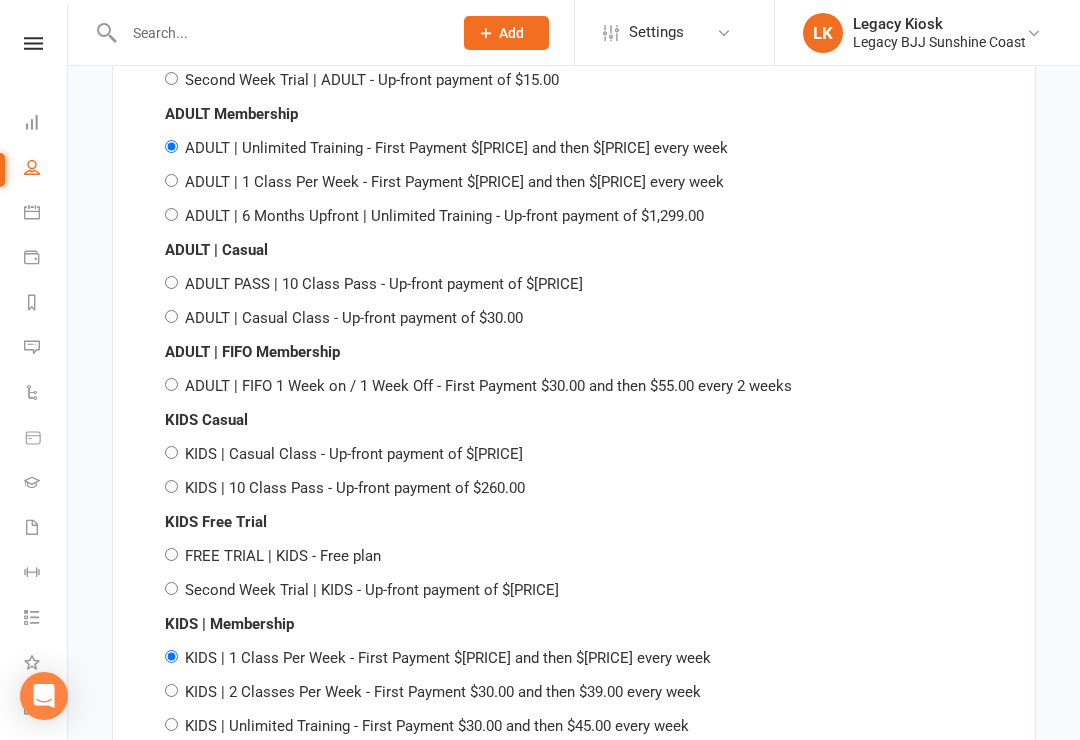 radio on "false" 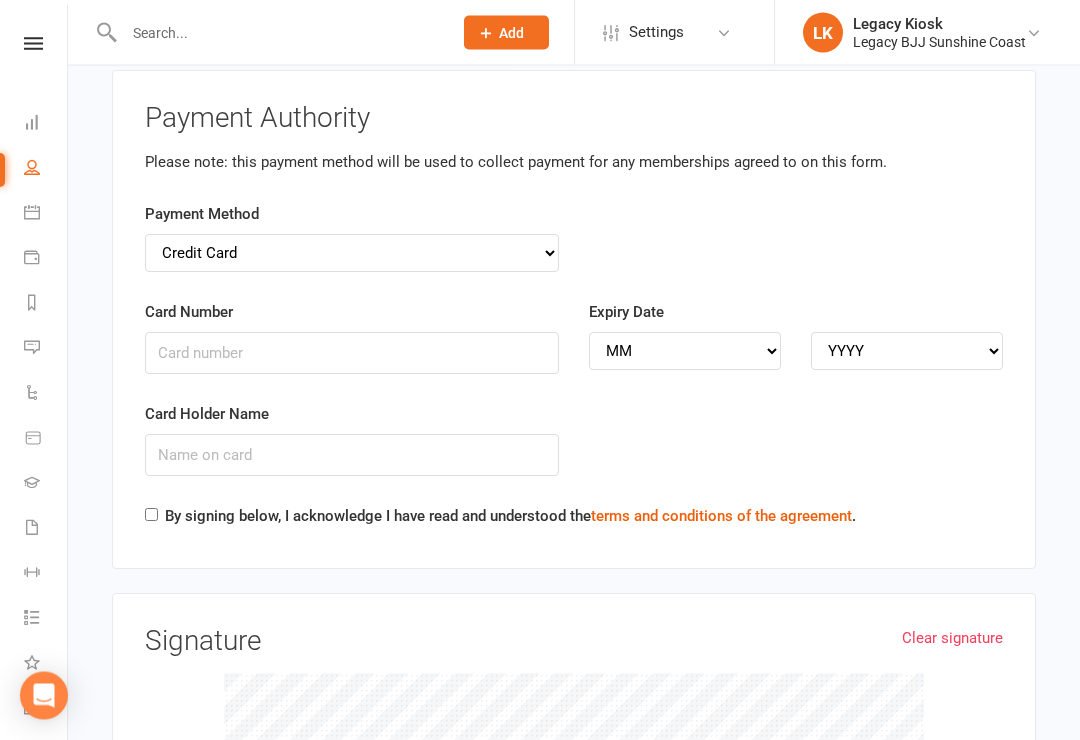 scroll, scrollTop: 4694, scrollLeft: 0, axis: vertical 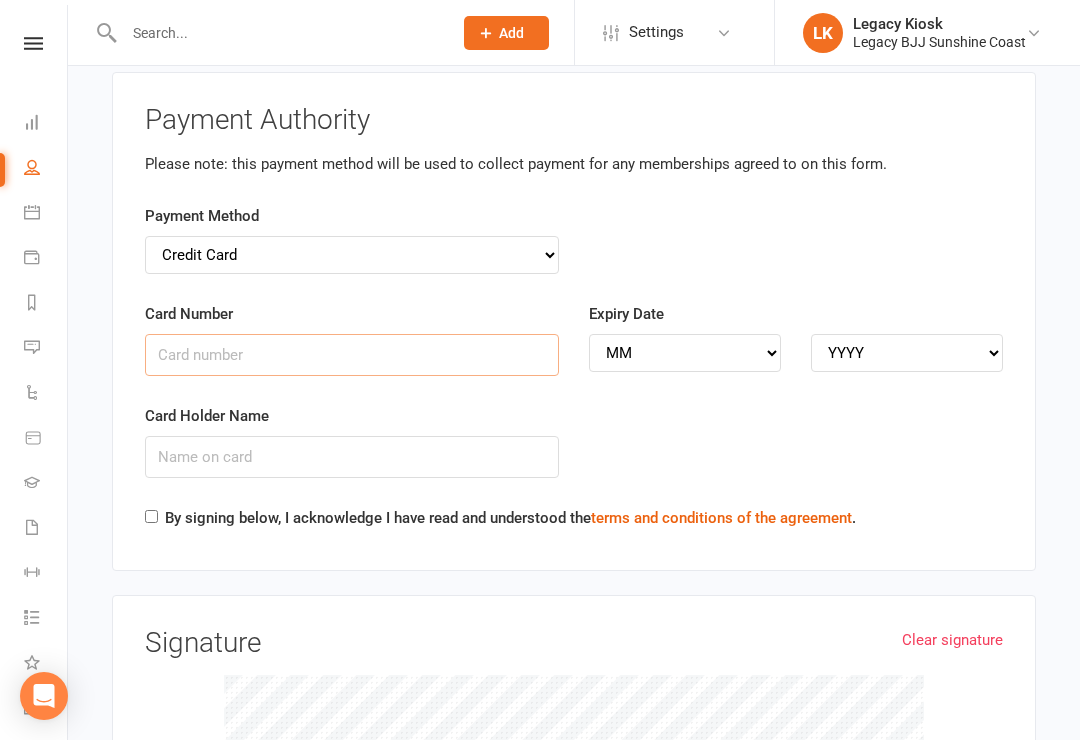 click on "Card Number" at bounding box center (352, 355) 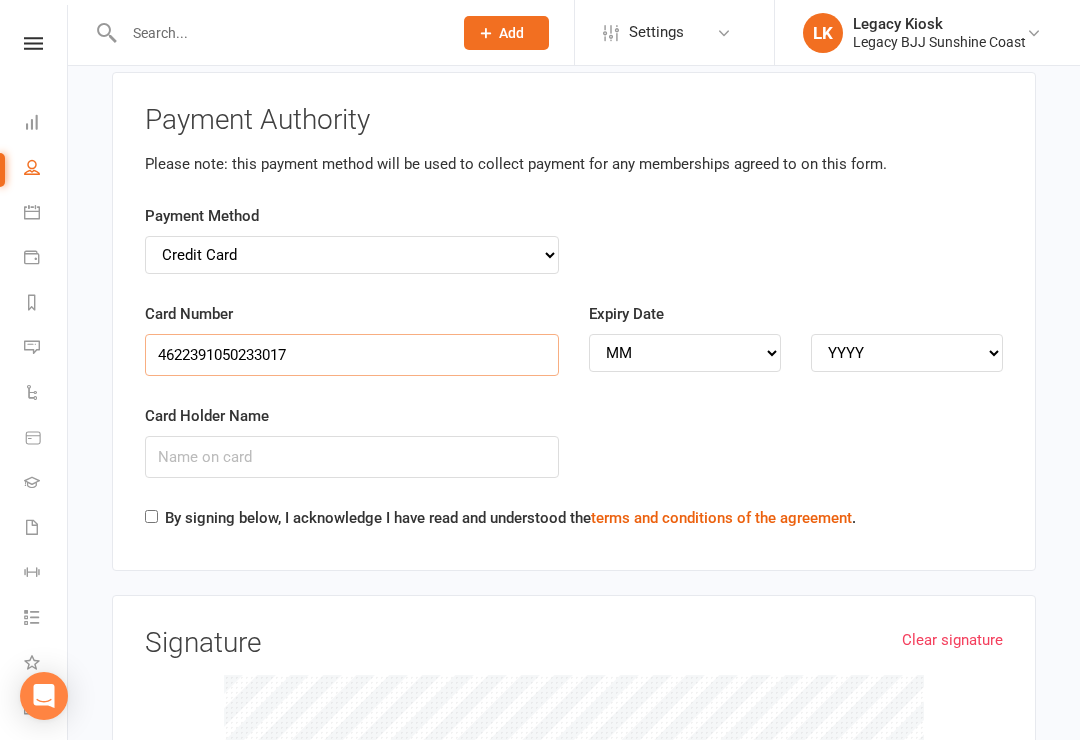 type on "4622391050233017" 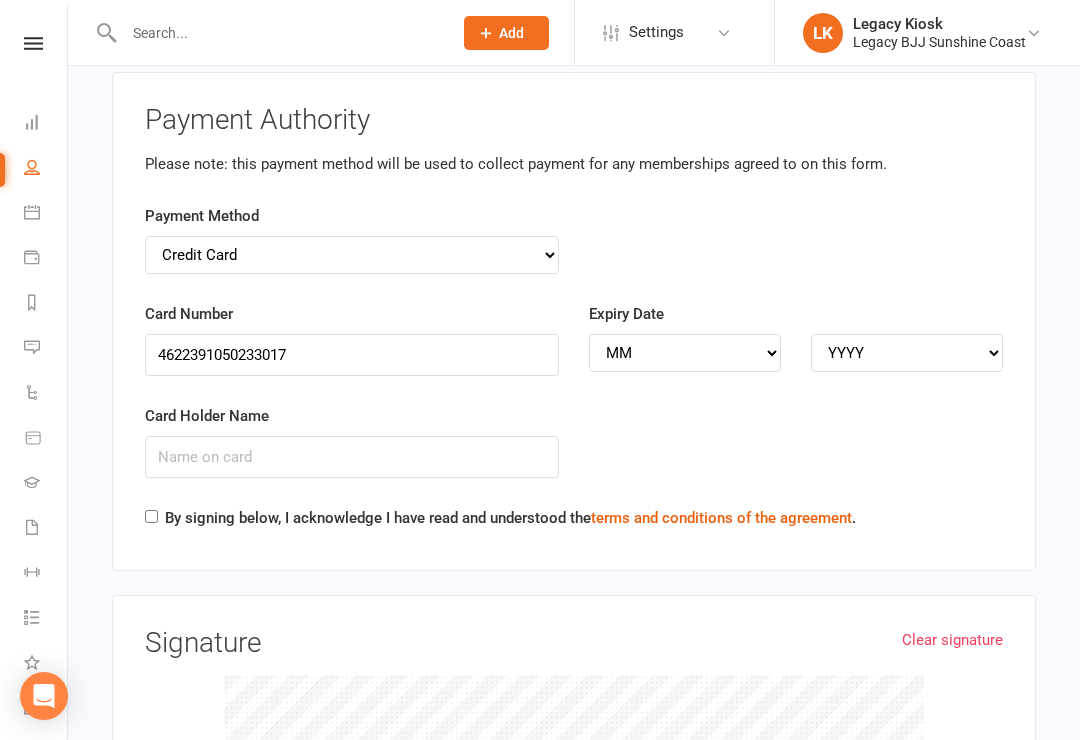 click on "MM 01 02 03 04 05 06 07 08 09 10 11 12" at bounding box center (685, 353) 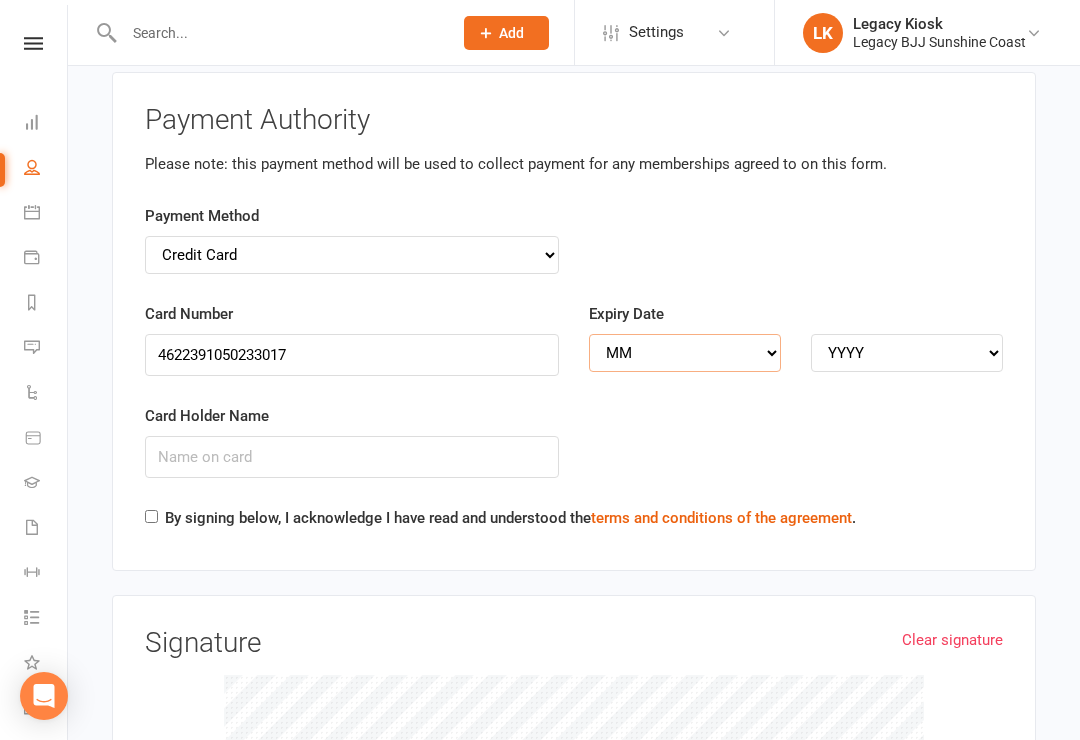select on "11" 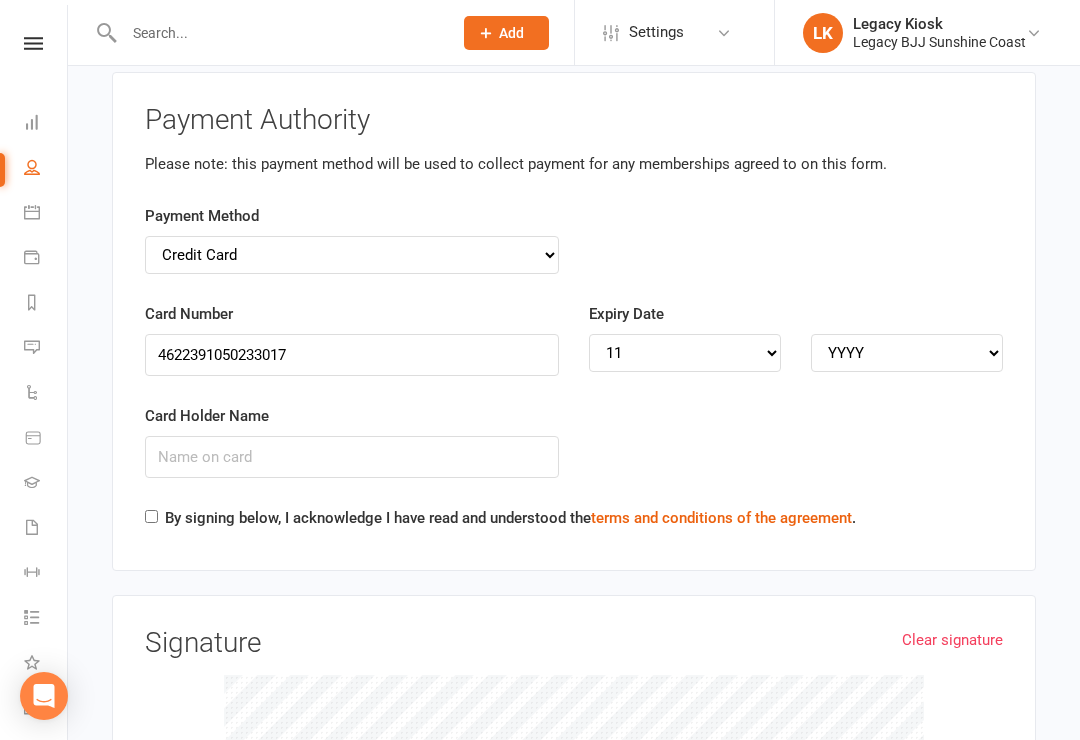 click on "YYYY 2025 2026 2027 2028 2029 2030 2031 2032 2033 2034" at bounding box center [907, 353] 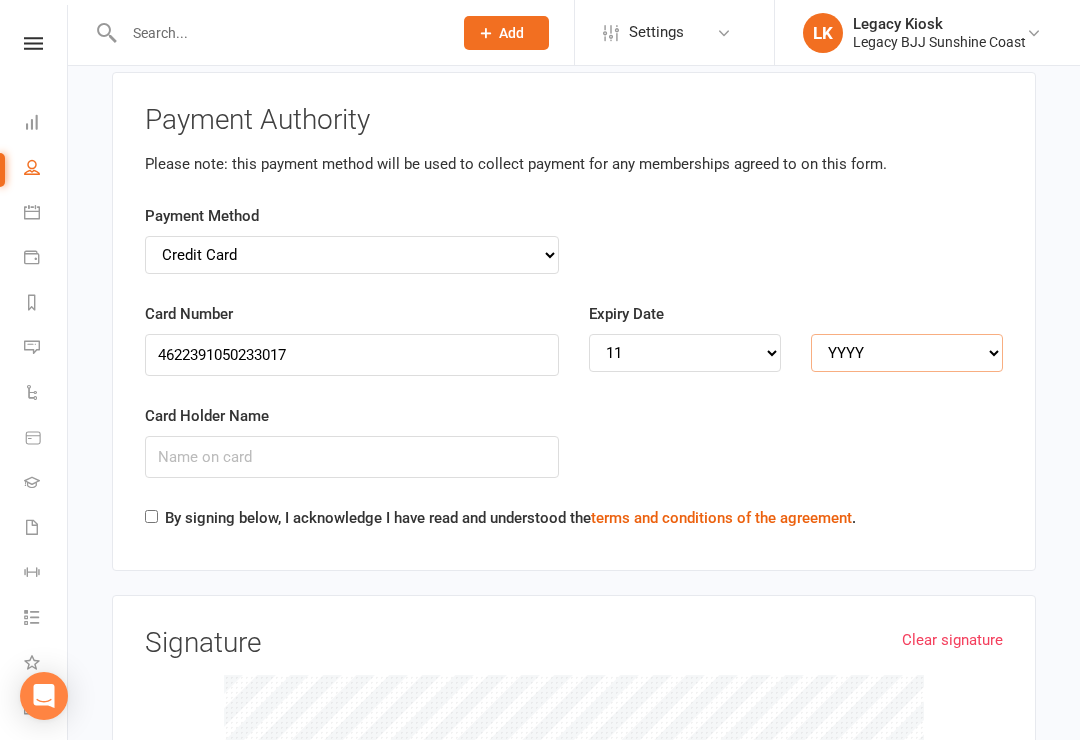 select on "2028" 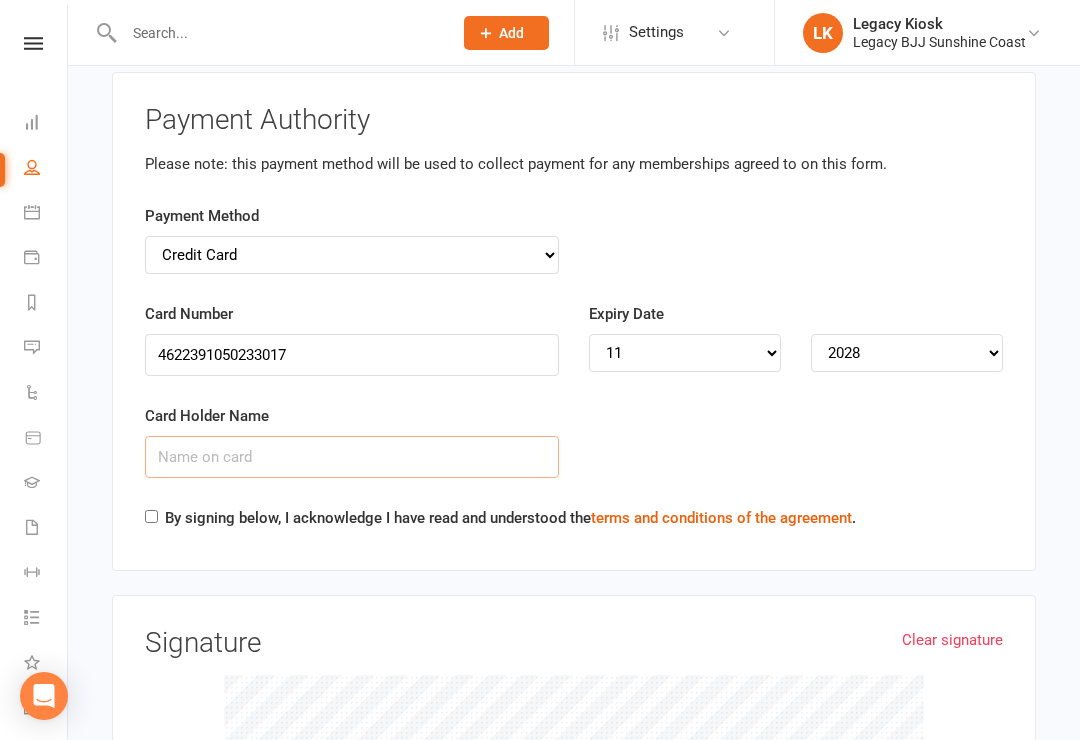 click on "Card Holder Name" at bounding box center (352, 457) 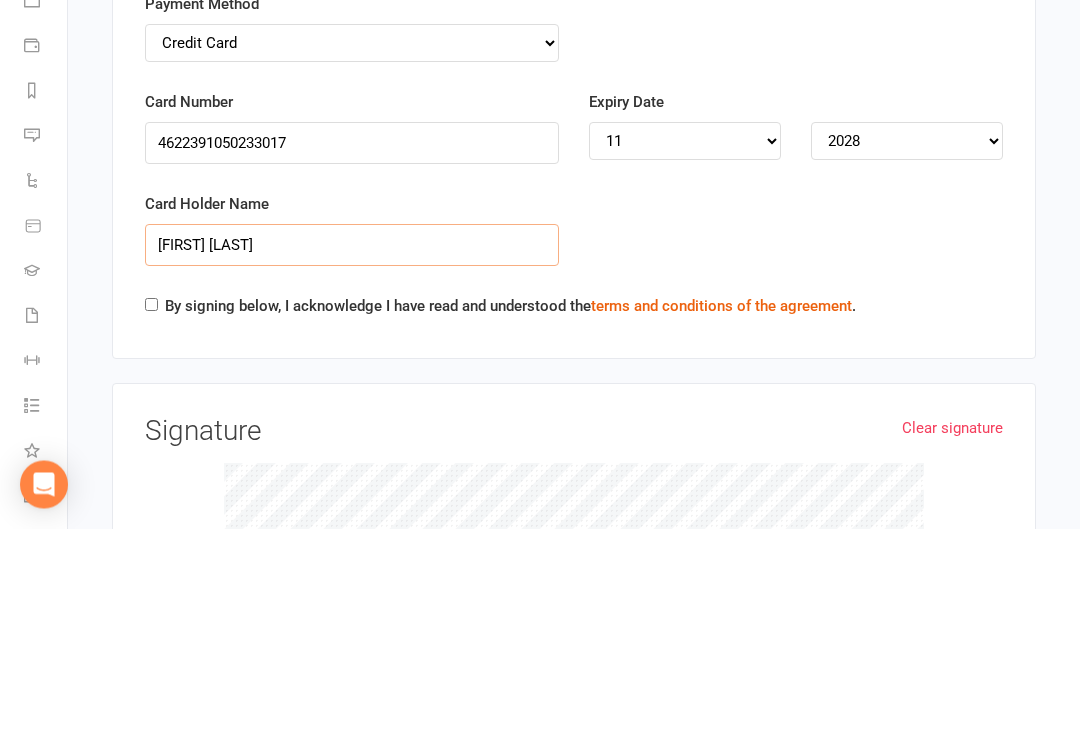 type on "[FIRST] [LAST]" 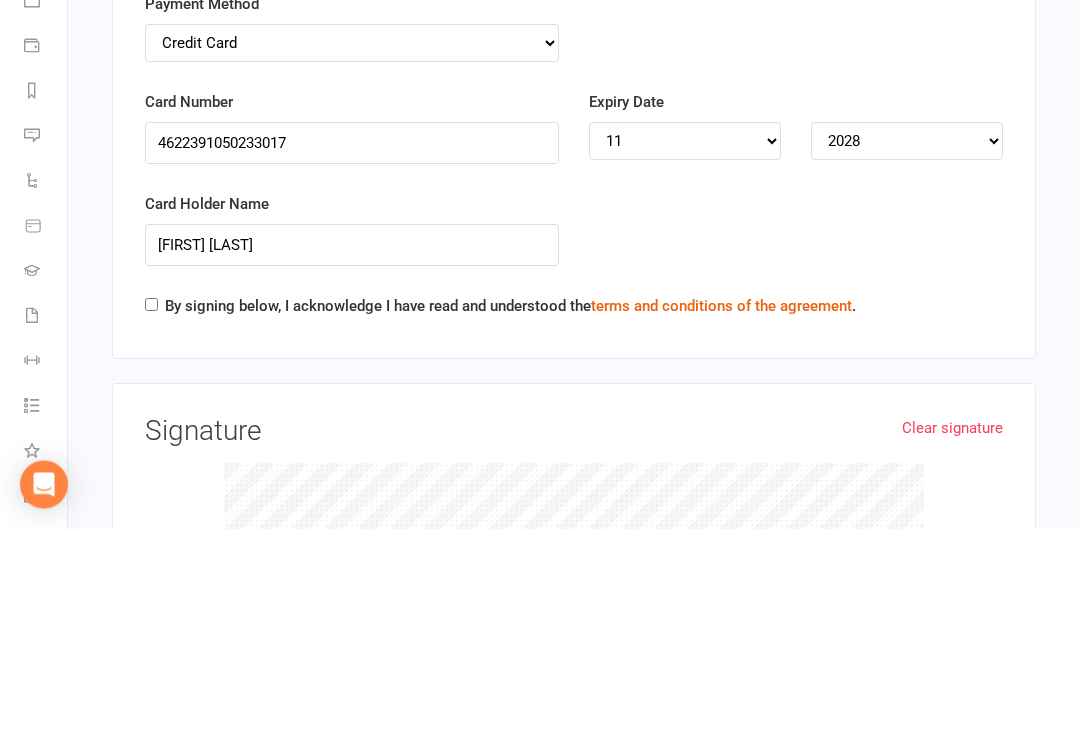 click on "By signing below, I acknowledge I have read and understood the  terms and conditions of the agreement ." at bounding box center [500, 522] 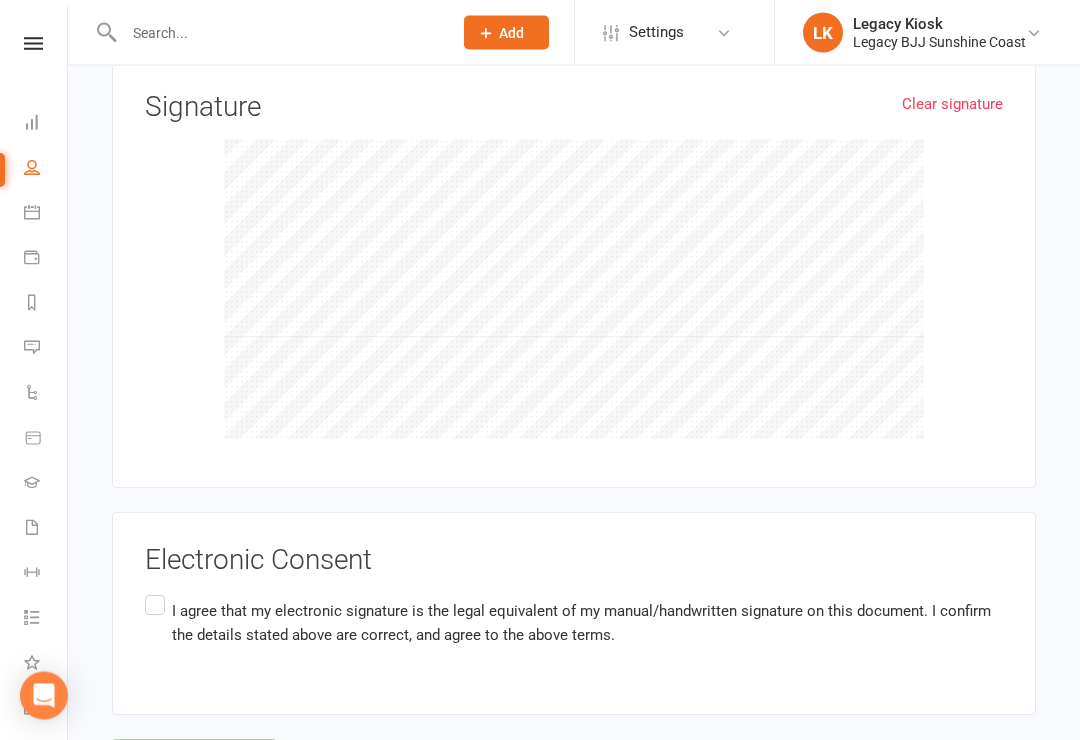 scroll, scrollTop: 5253, scrollLeft: 0, axis: vertical 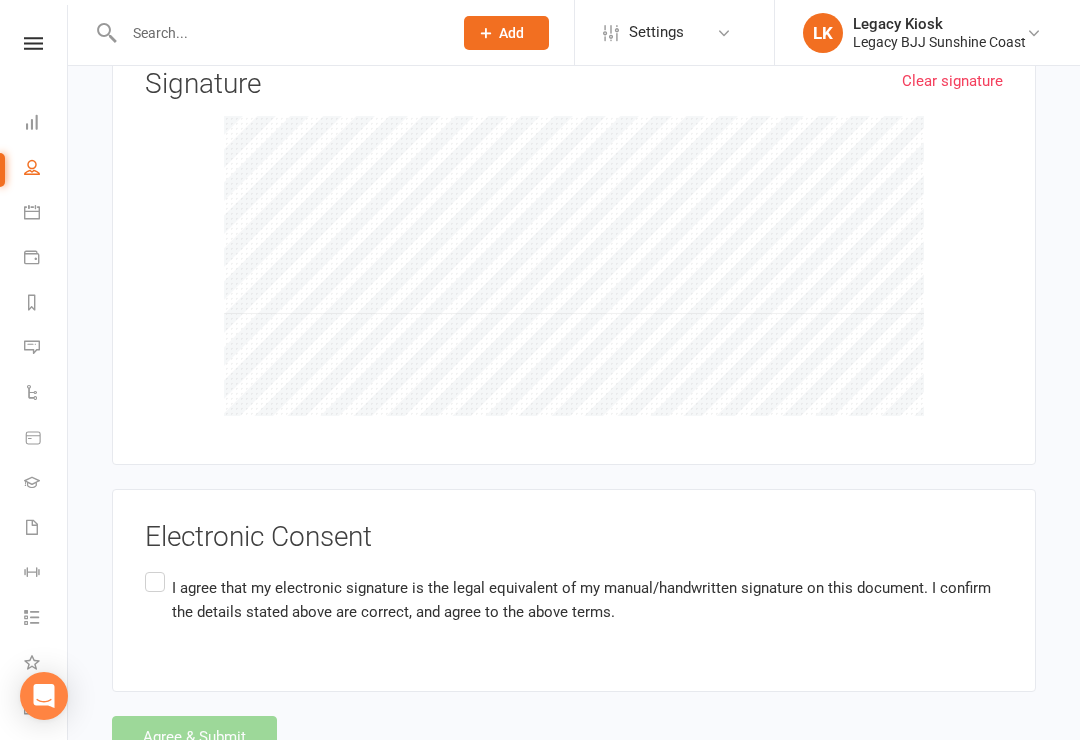 click on "Electronic Consent I agree that my electronic signature is the legal equivalent of my manual/handwritten signature on this document. I confirm the details stated above are correct, and agree to the above terms." at bounding box center (574, 591) 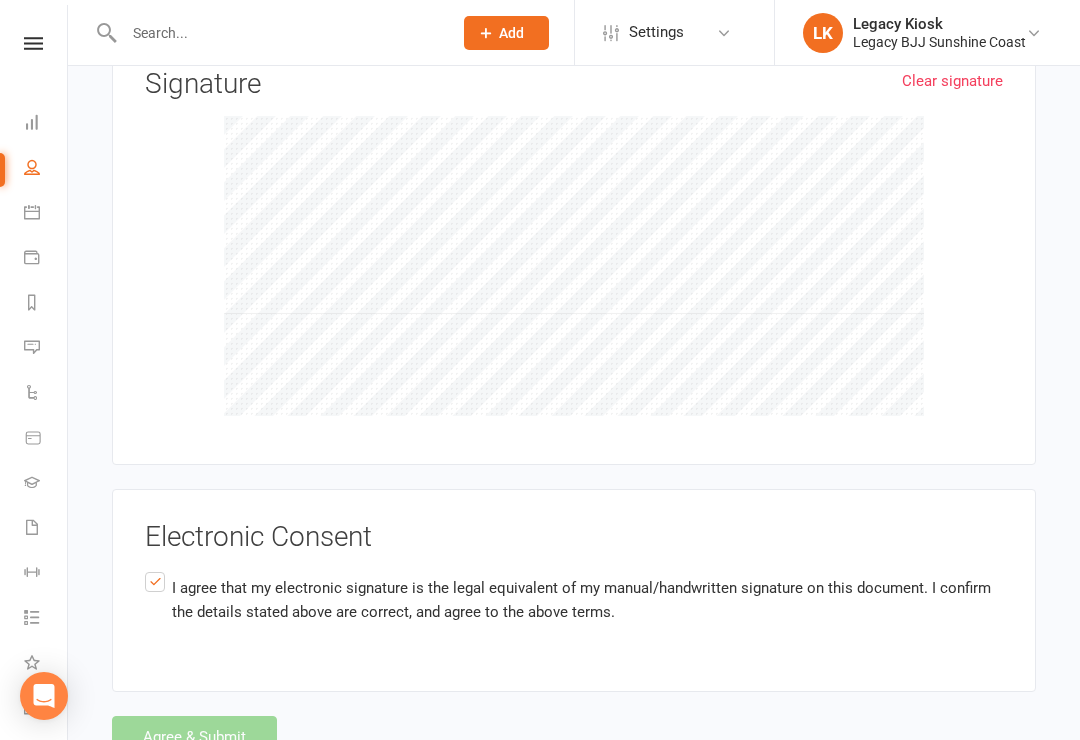 click on "Agree & Submit" at bounding box center (574, 737) 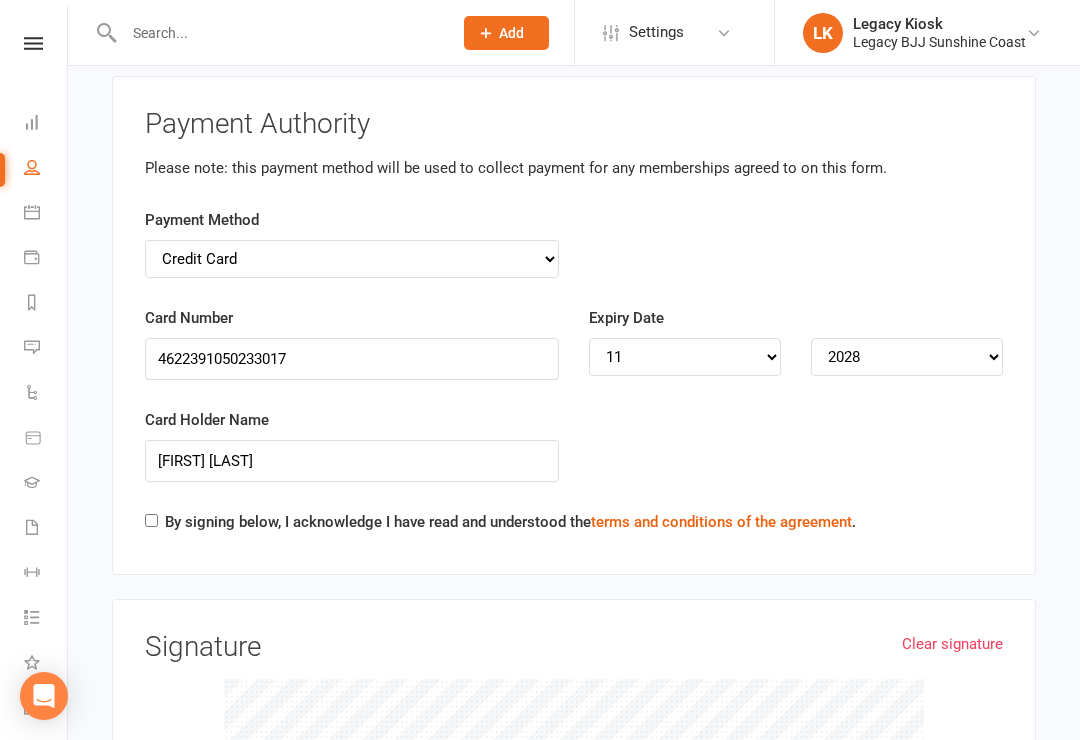 scroll, scrollTop: 4687, scrollLeft: 0, axis: vertical 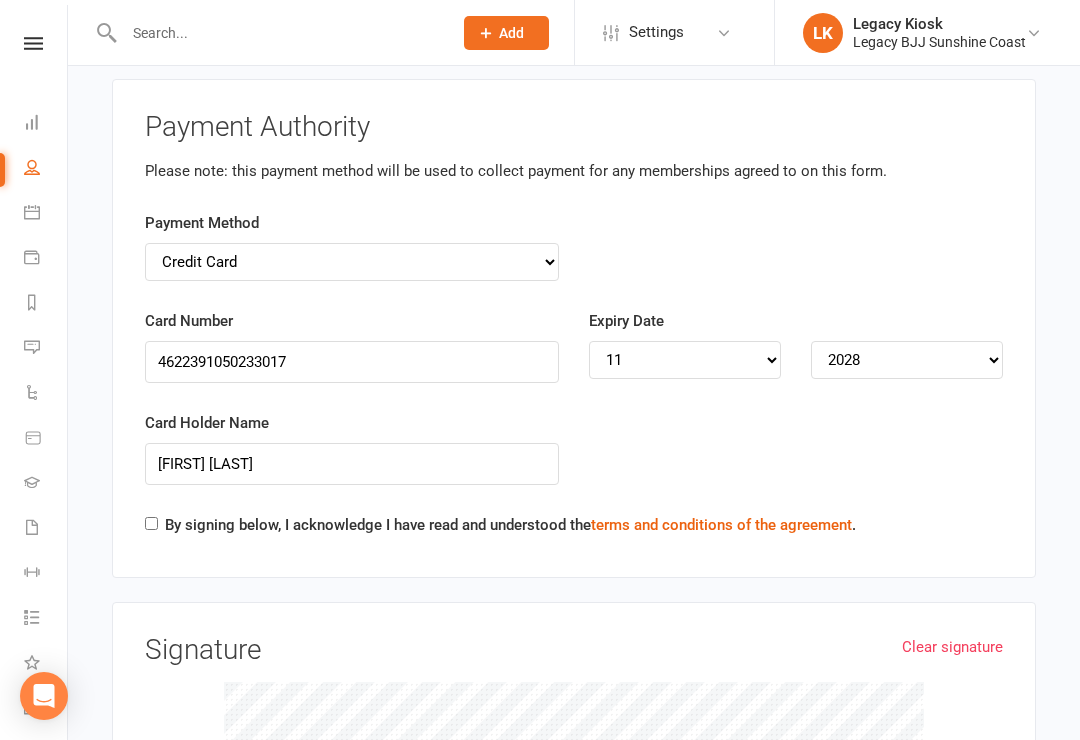 click on "By signing below, I acknowledge I have read and understood the  terms and conditions of the agreement ." at bounding box center [151, 523] 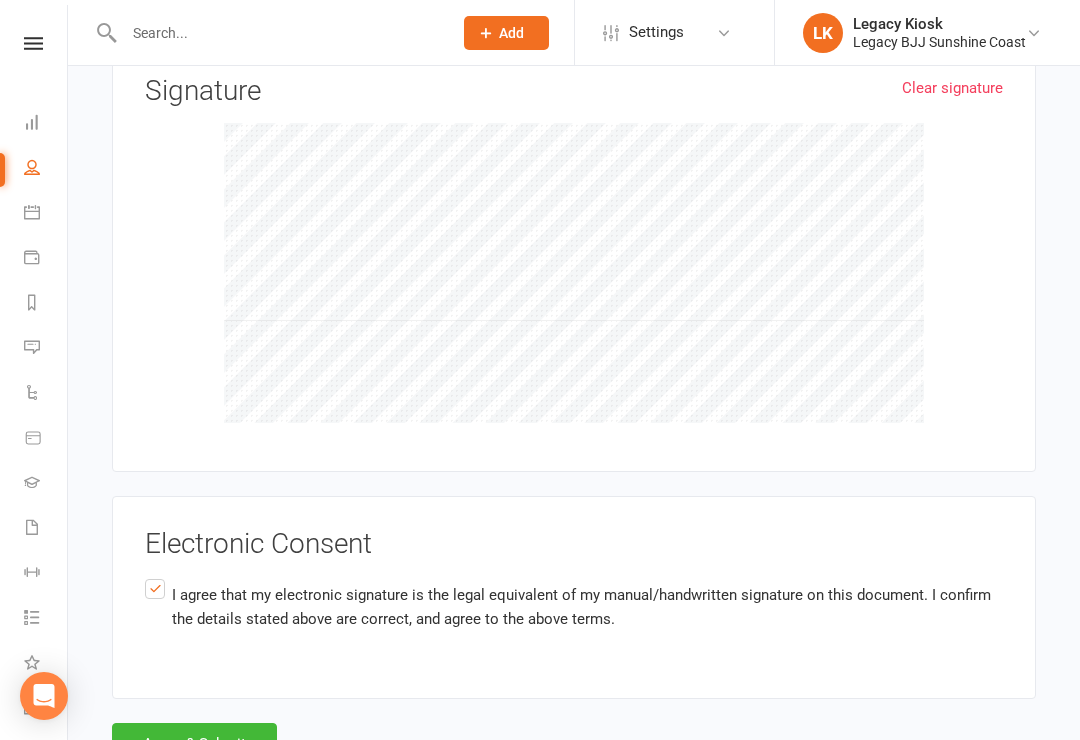scroll, scrollTop: 5253, scrollLeft: 0, axis: vertical 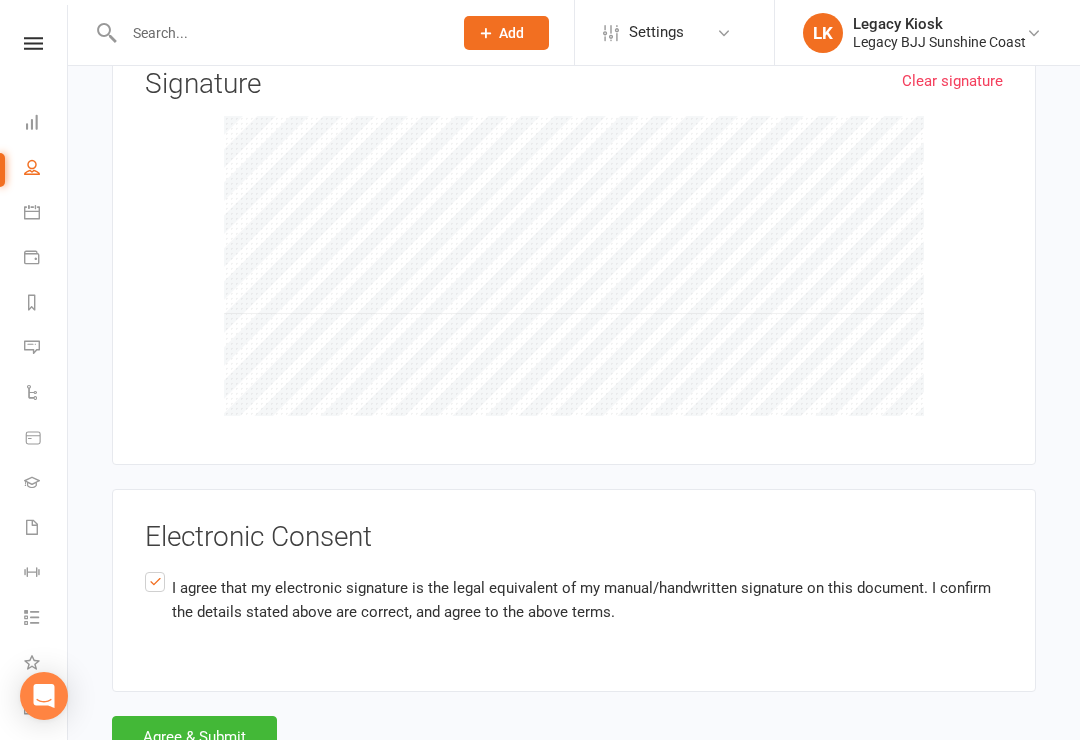 click on "Agree & Submit" at bounding box center [194, 737] 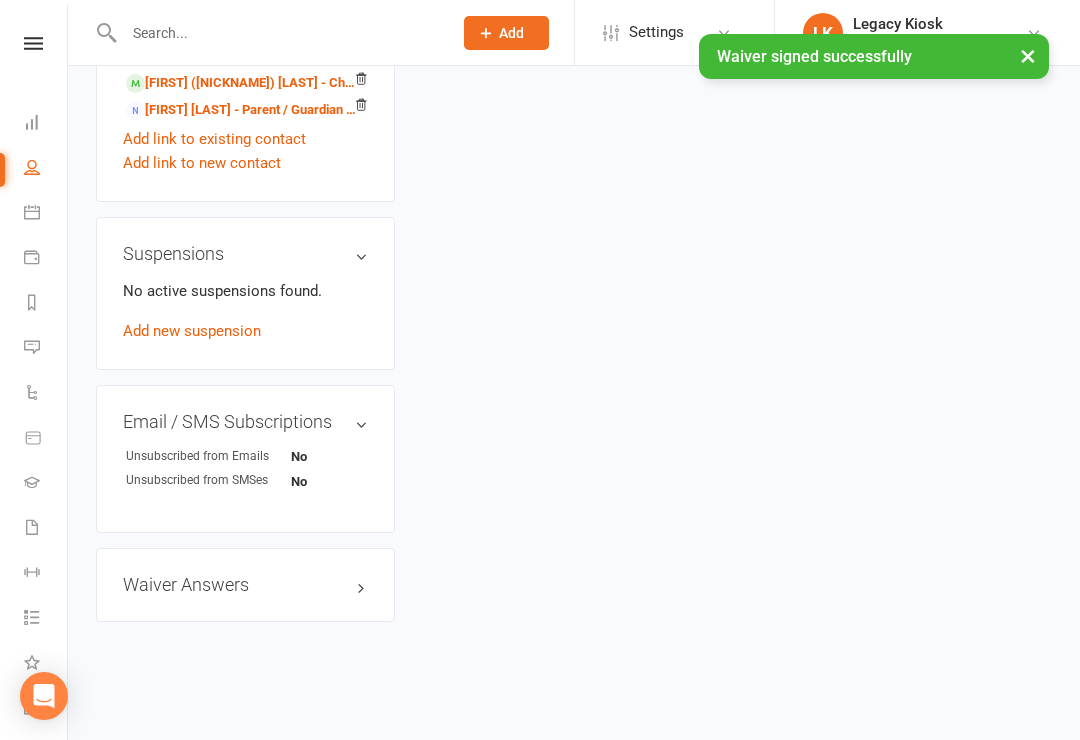 scroll, scrollTop: 0, scrollLeft: 0, axis: both 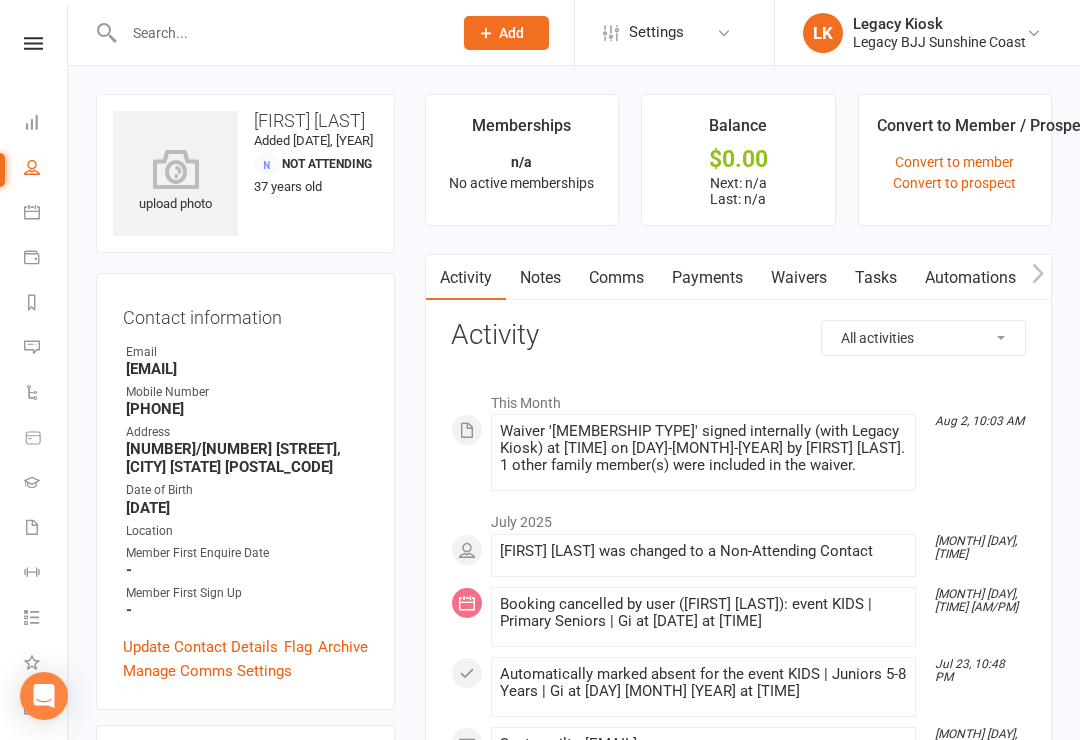 click at bounding box center (33, 43) 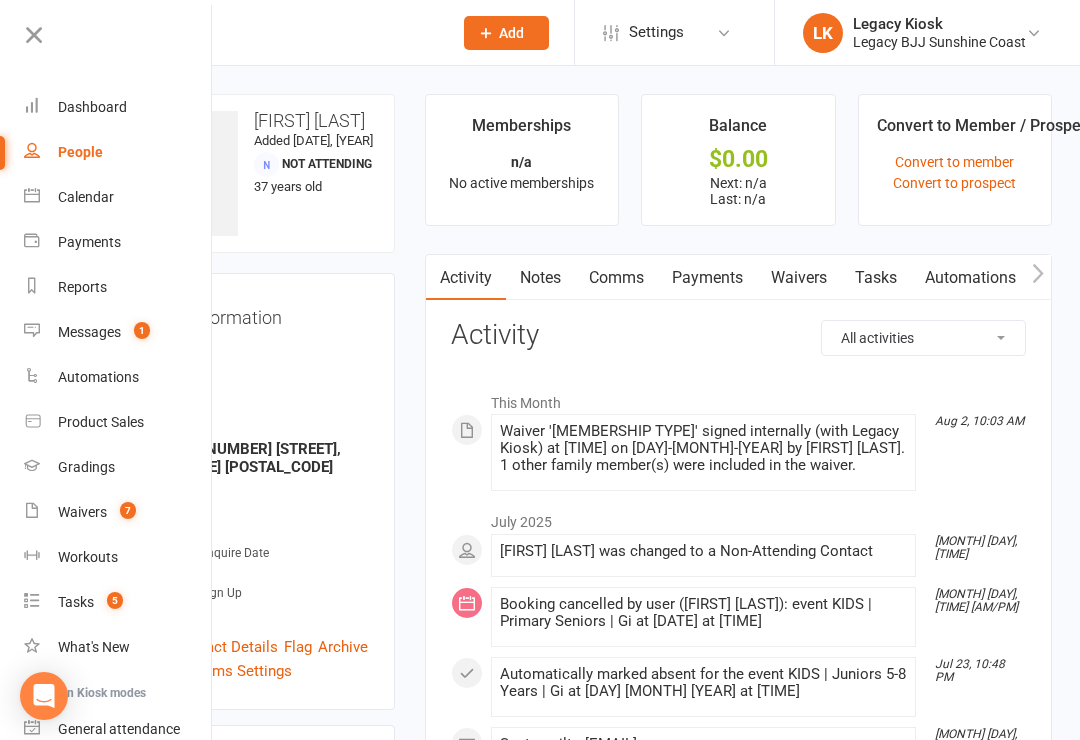 click on "Dashboard" at bounding box center [92, 107] 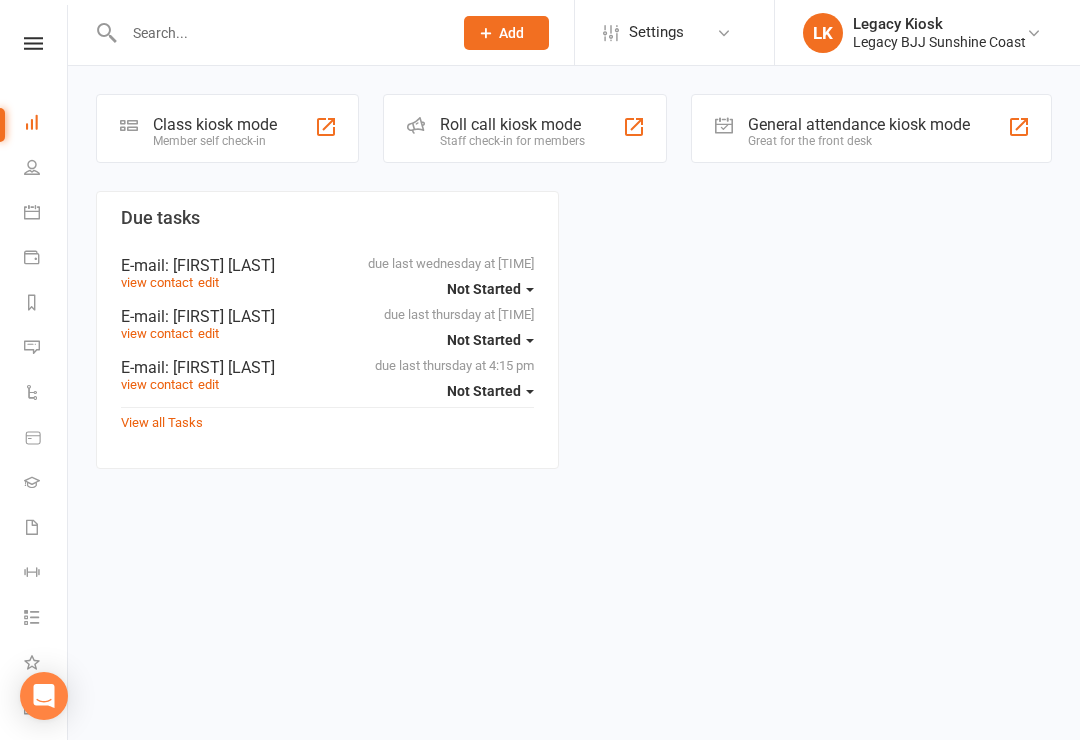 click on "Member self check-in" at bounding box center [215, 141] 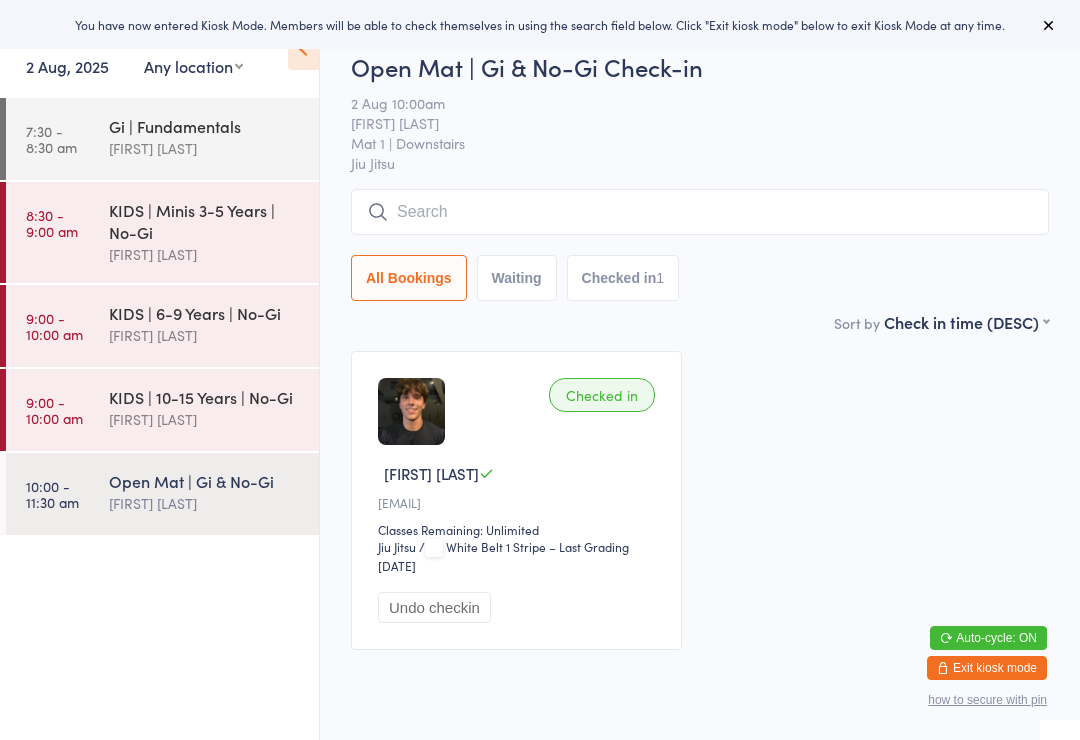 scroll, scrollTop: 0, scrollLeft: 0, axis: both 